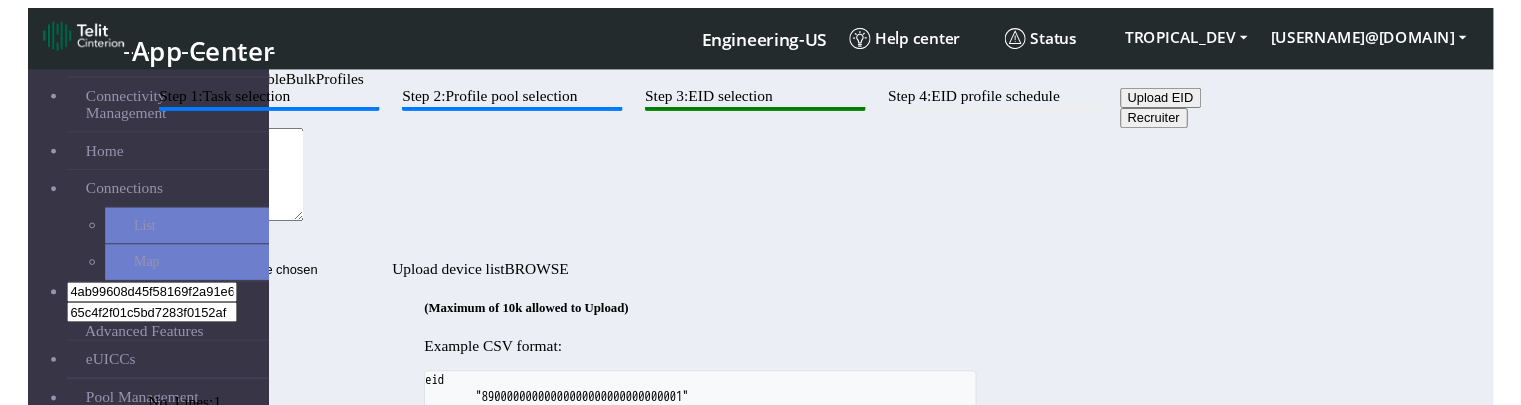 scroll, scrollTop: 0, scrollLeft: 0, axis: both 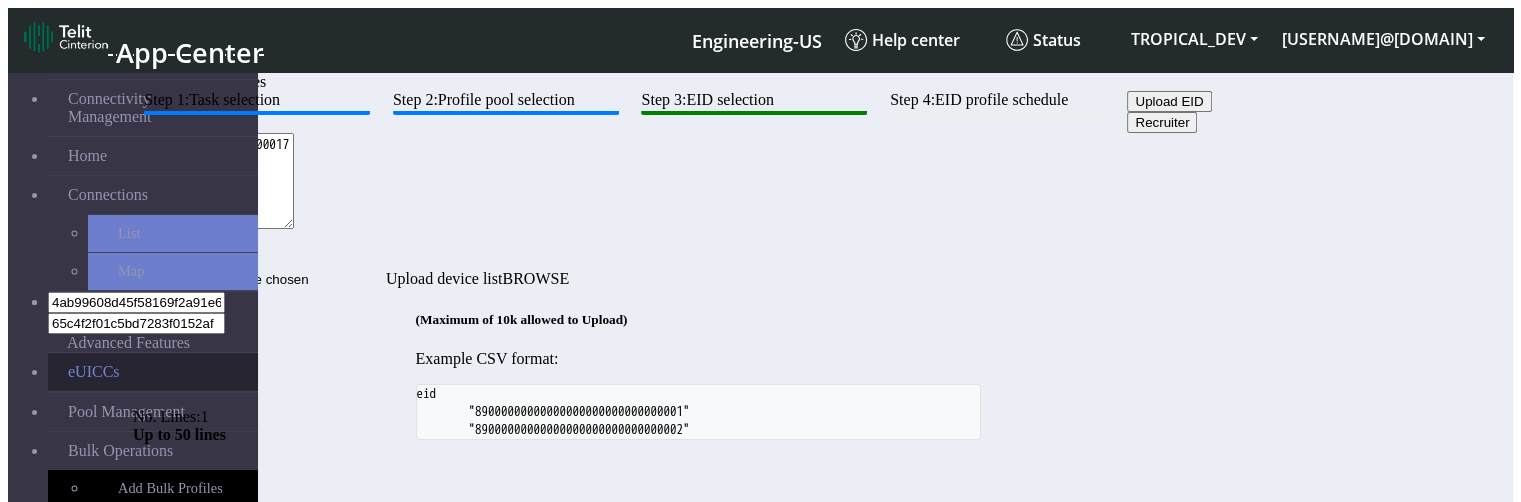 click on "eUICCs" at bounding box center (153, 372) 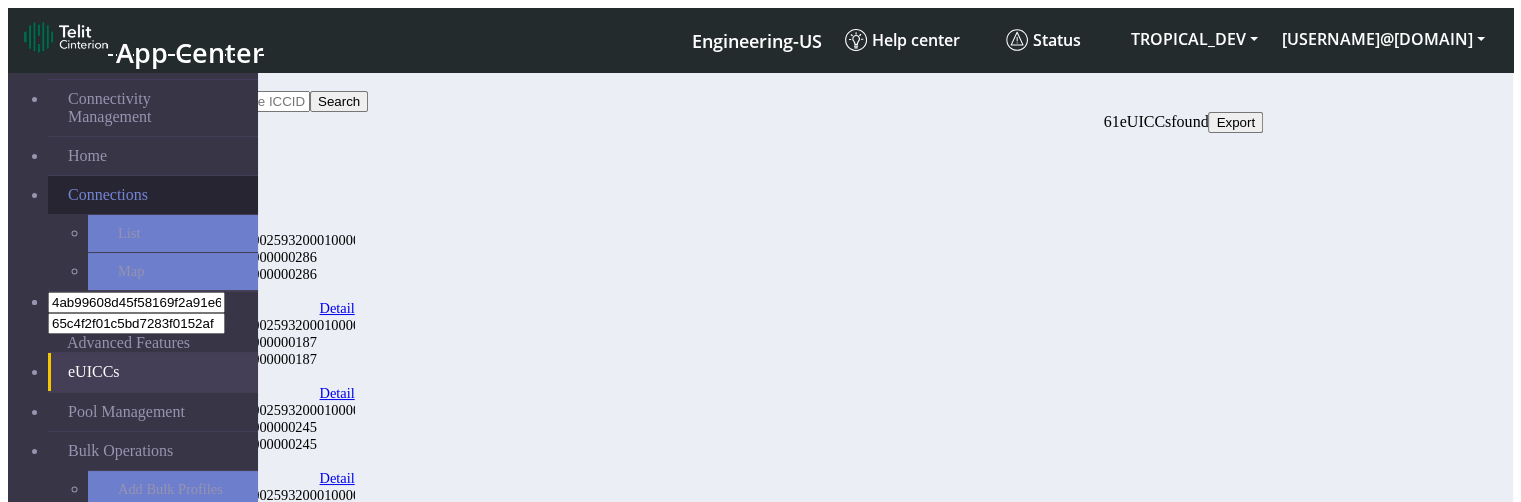 click on "Connections" at bounding box center [153, 195] 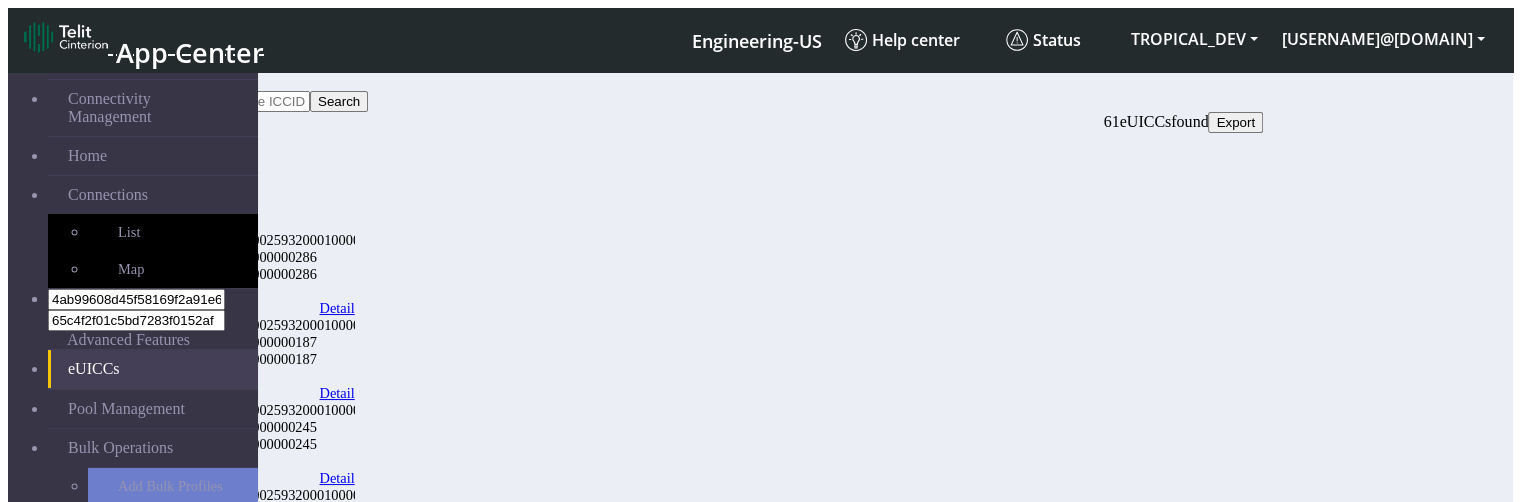 click on "Detail" at bounding box center (336, 308) 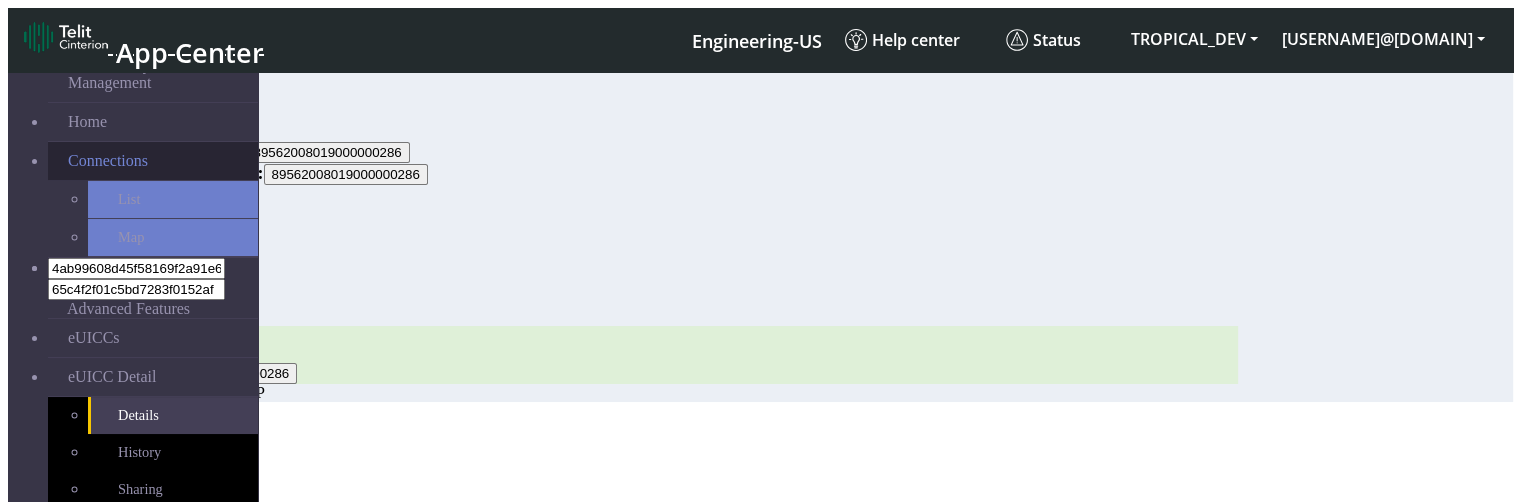 scroll, scrollTop: 0, scrollLeft: 0, axis: both 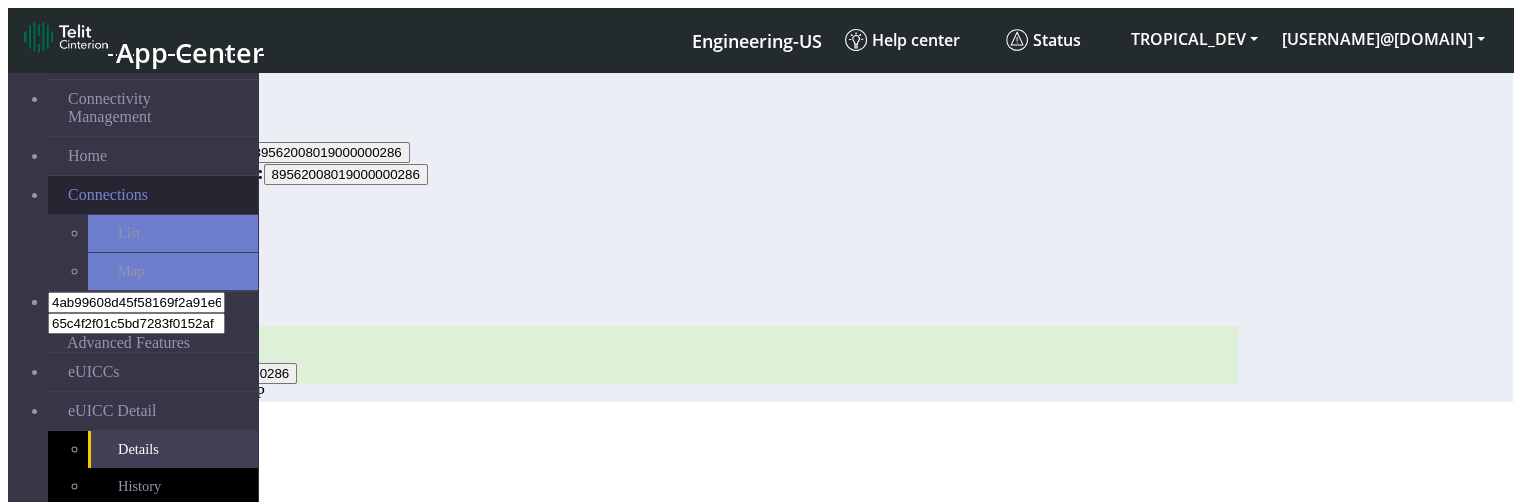 click on "Connections" at bounding box center [153, 195] 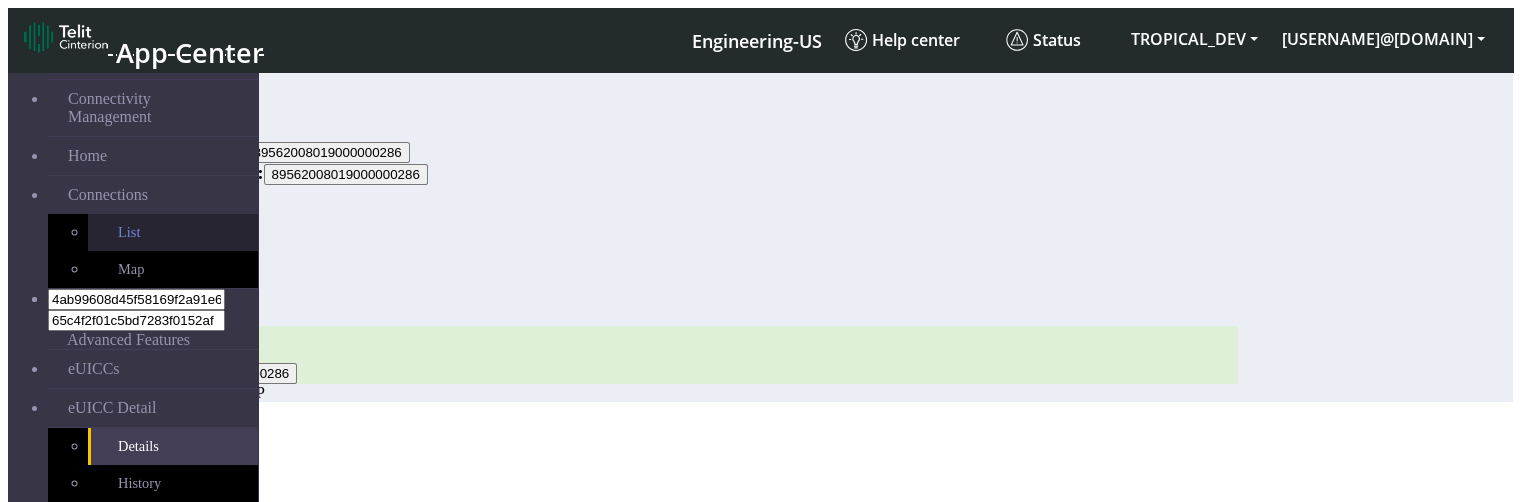 click on "List" at bounding box center [173, 232] 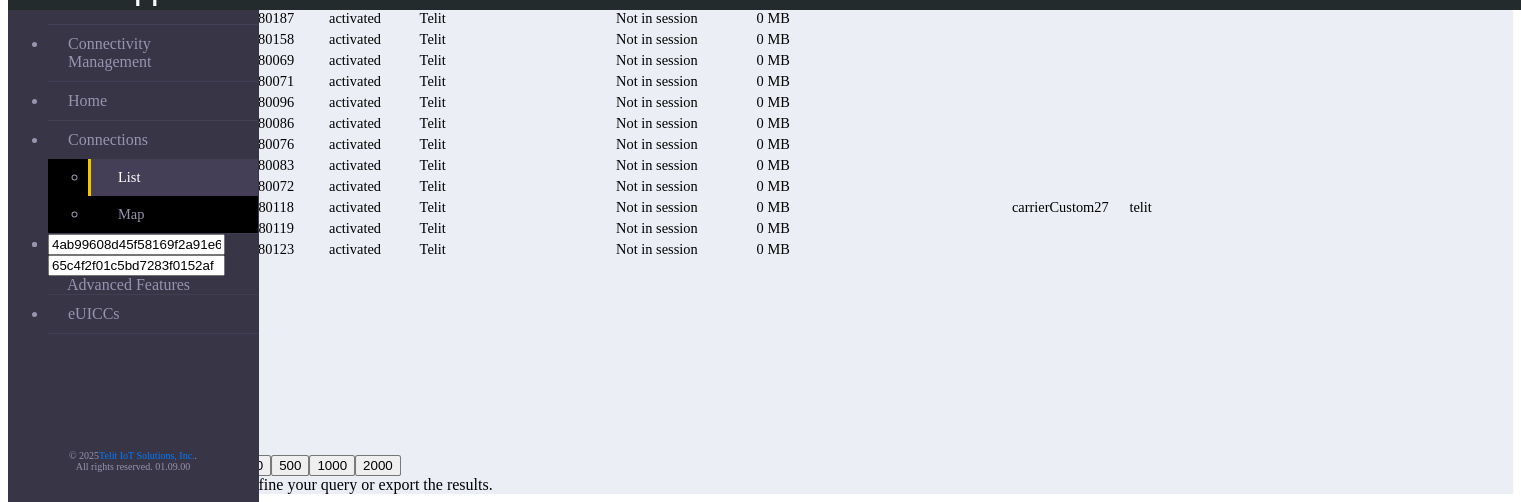 scroll, scrollTop: 931, scrollLeft: 0, axis: vertical 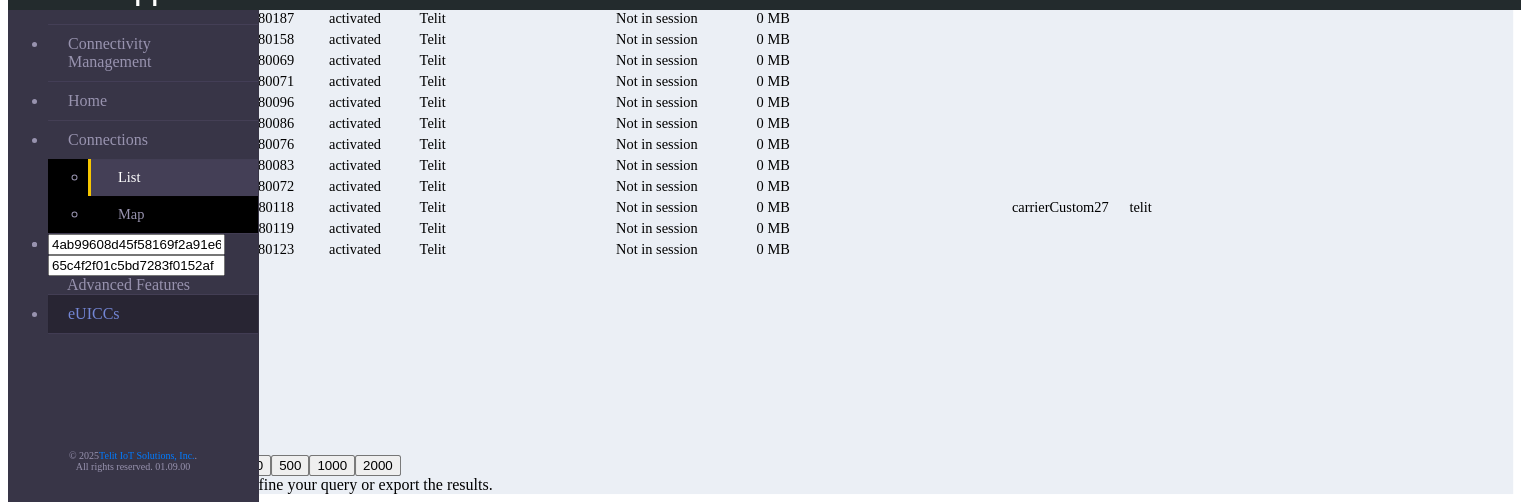 click on "eUICCs" at bounding box center [153, 314] 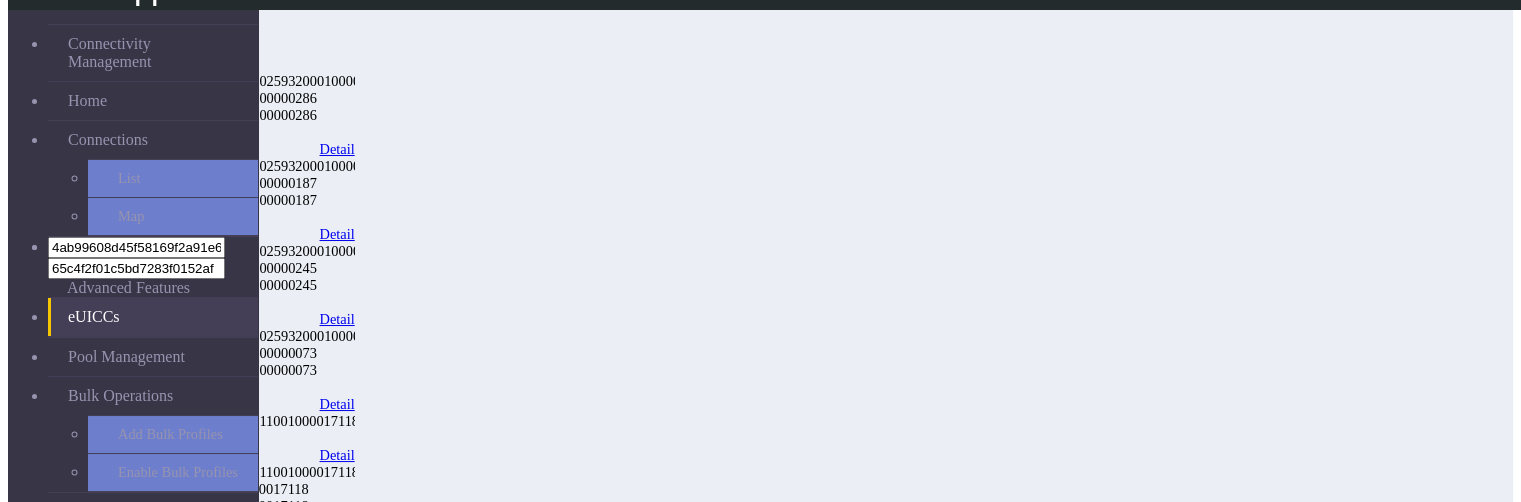 scroll, scrollTop: 200, scrollLeft: 0, axis: vertical 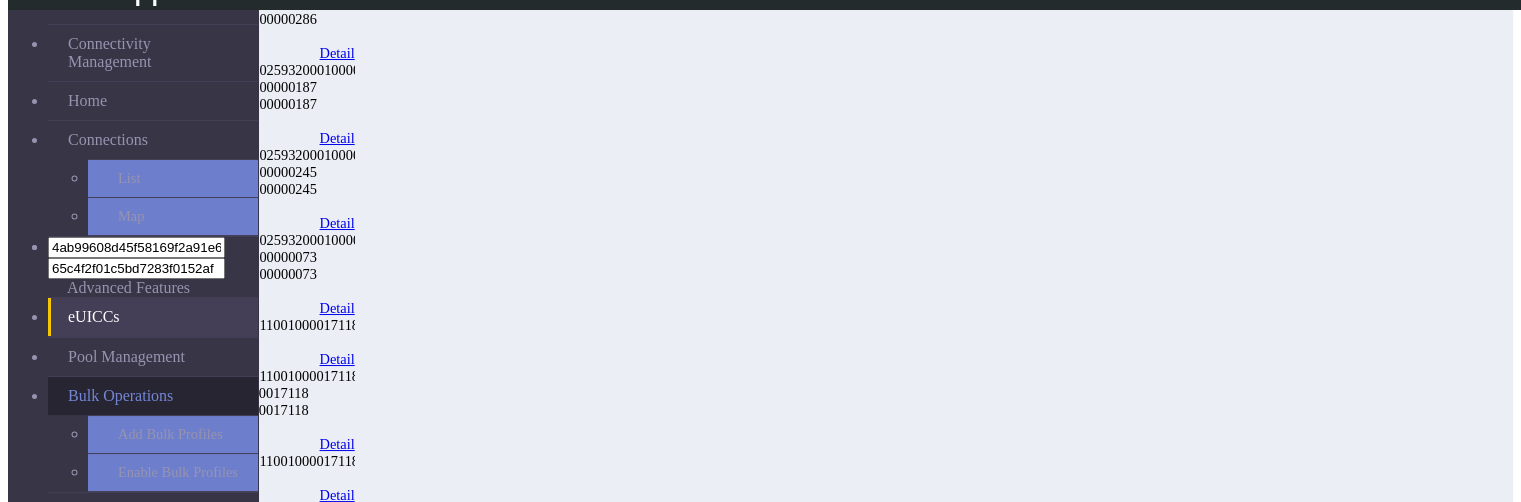 click on "Bulk Operations" at bounding box center (120, 396) 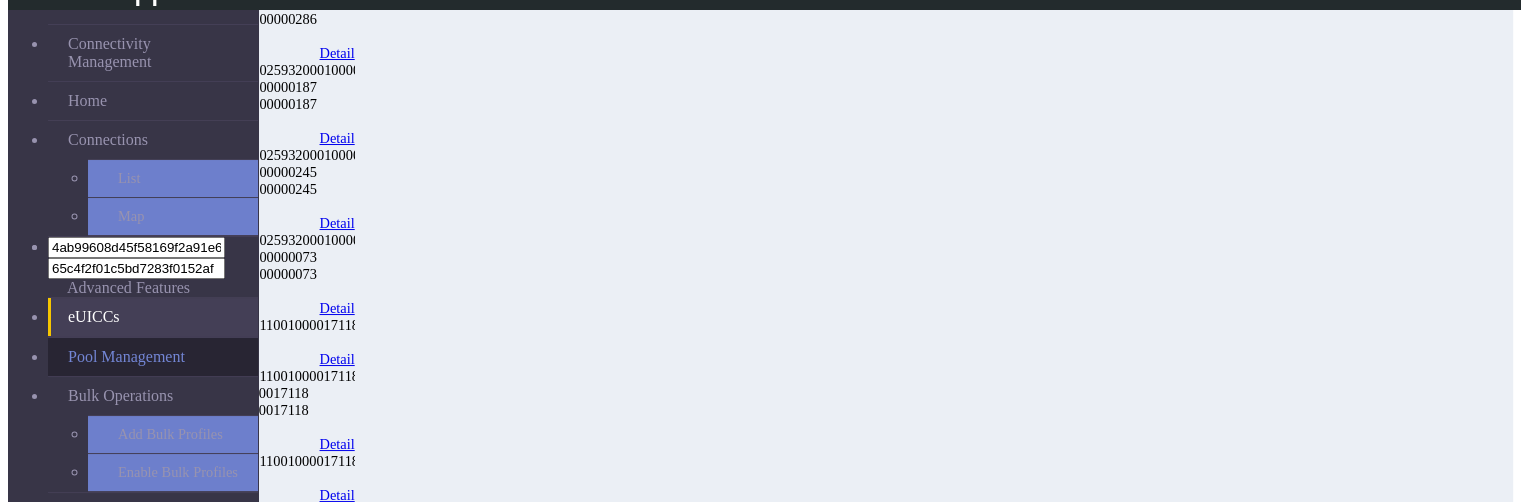 scroll, scrollTop: 0, scrollLeft: 0, axis: both 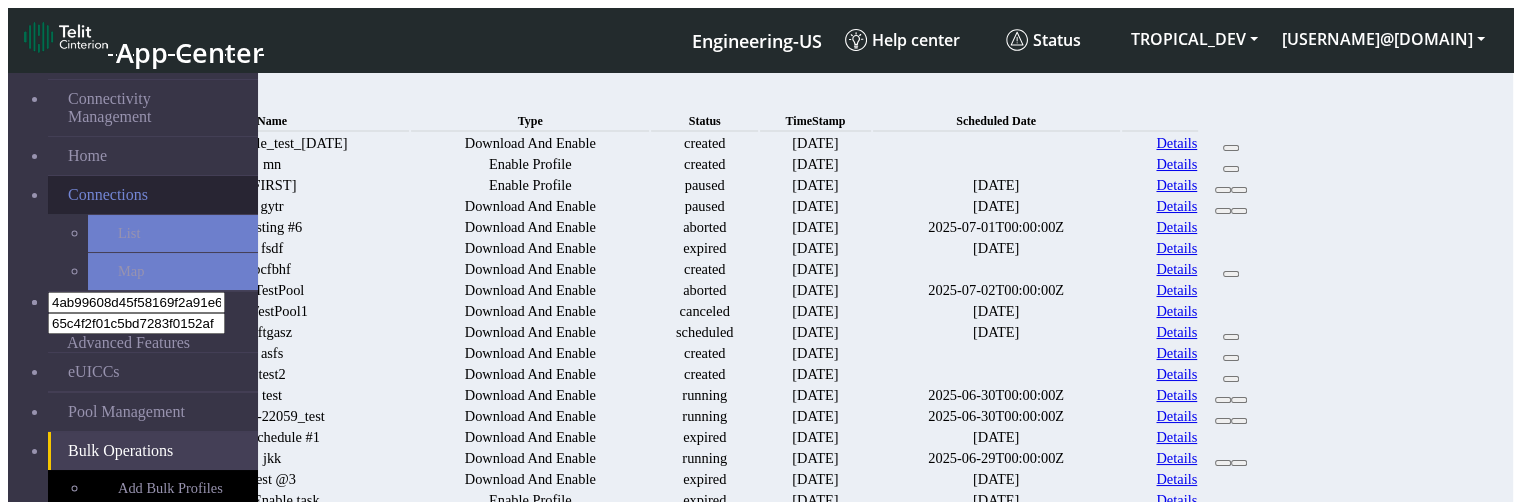click on "Connections" at bounding box center (153, 195) 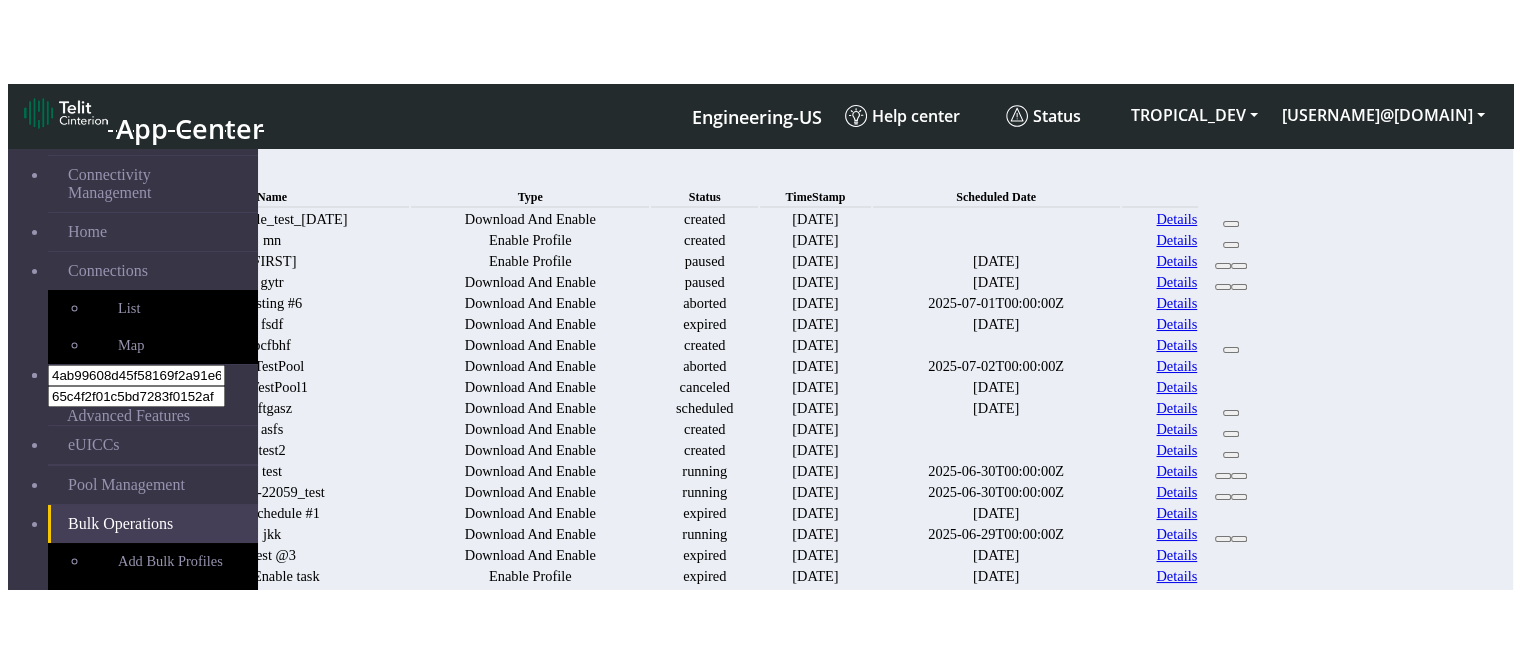 scroll, scrollTop: 0, scrollLeft: 0, axis: both 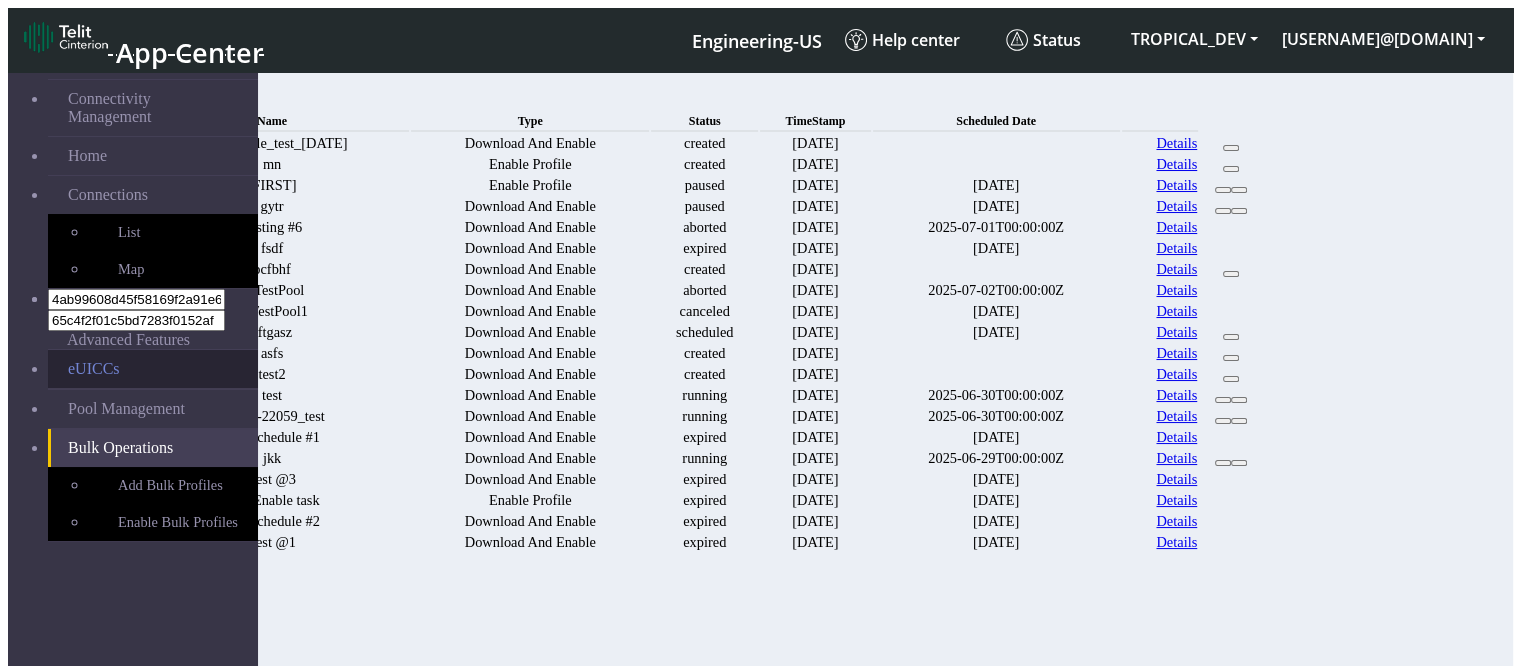 click on "eUICCs" at bounding box center [153, 369] 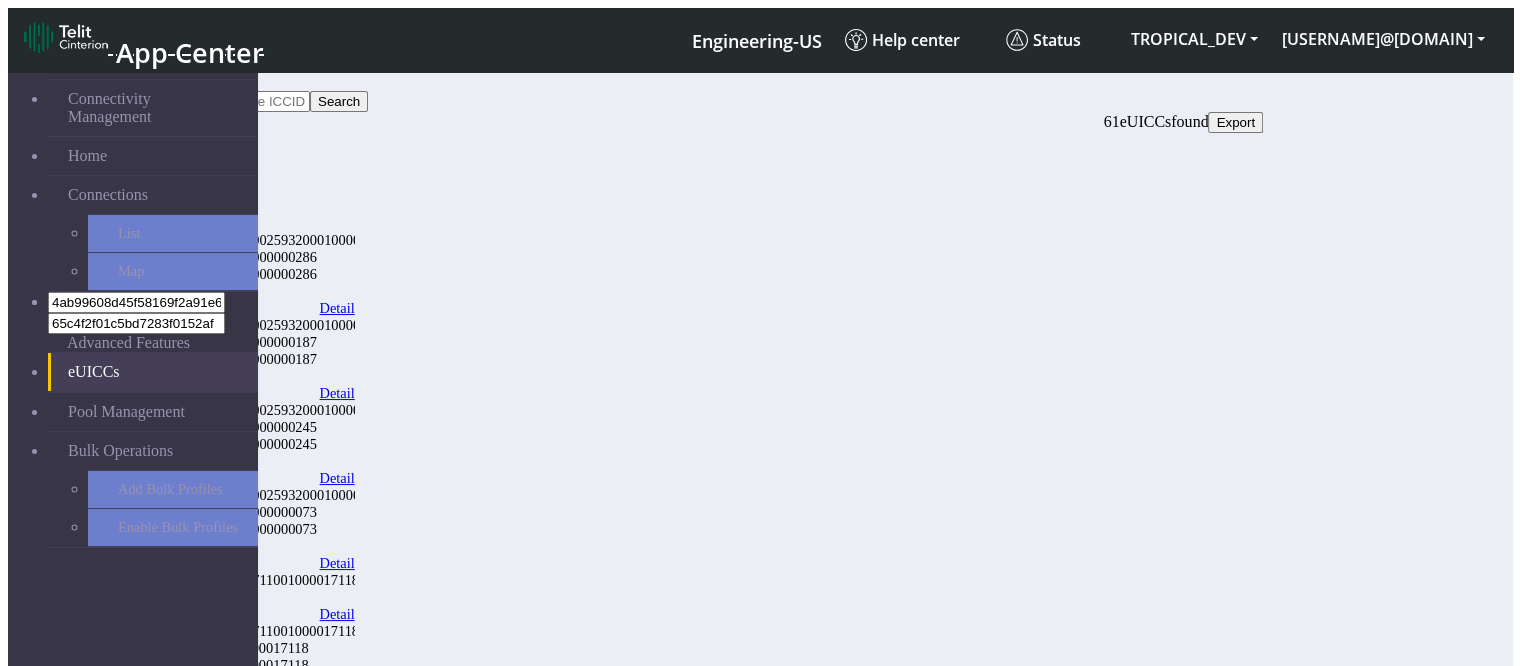 click on "Detail" at bounding box center [336, 308] 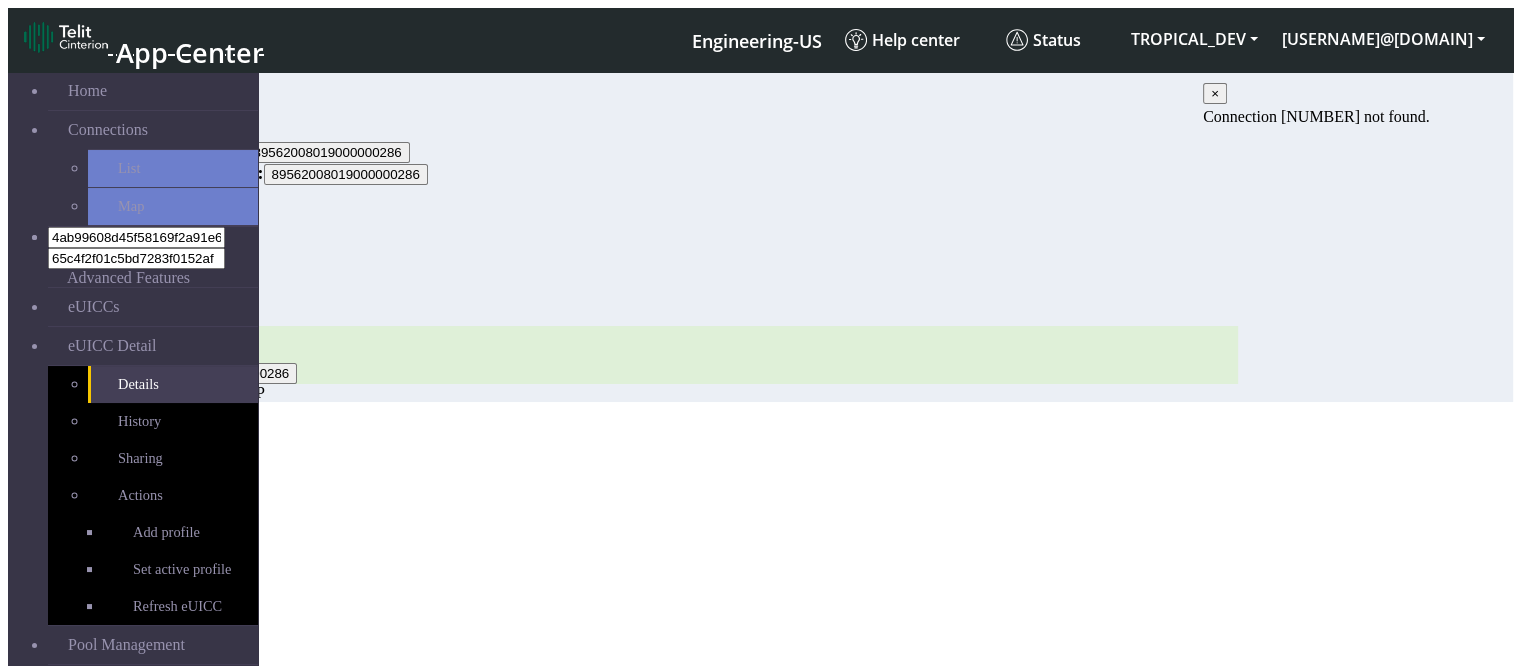 scroll, scrollTop: 103, scrollLeft: 0, axis: vertical 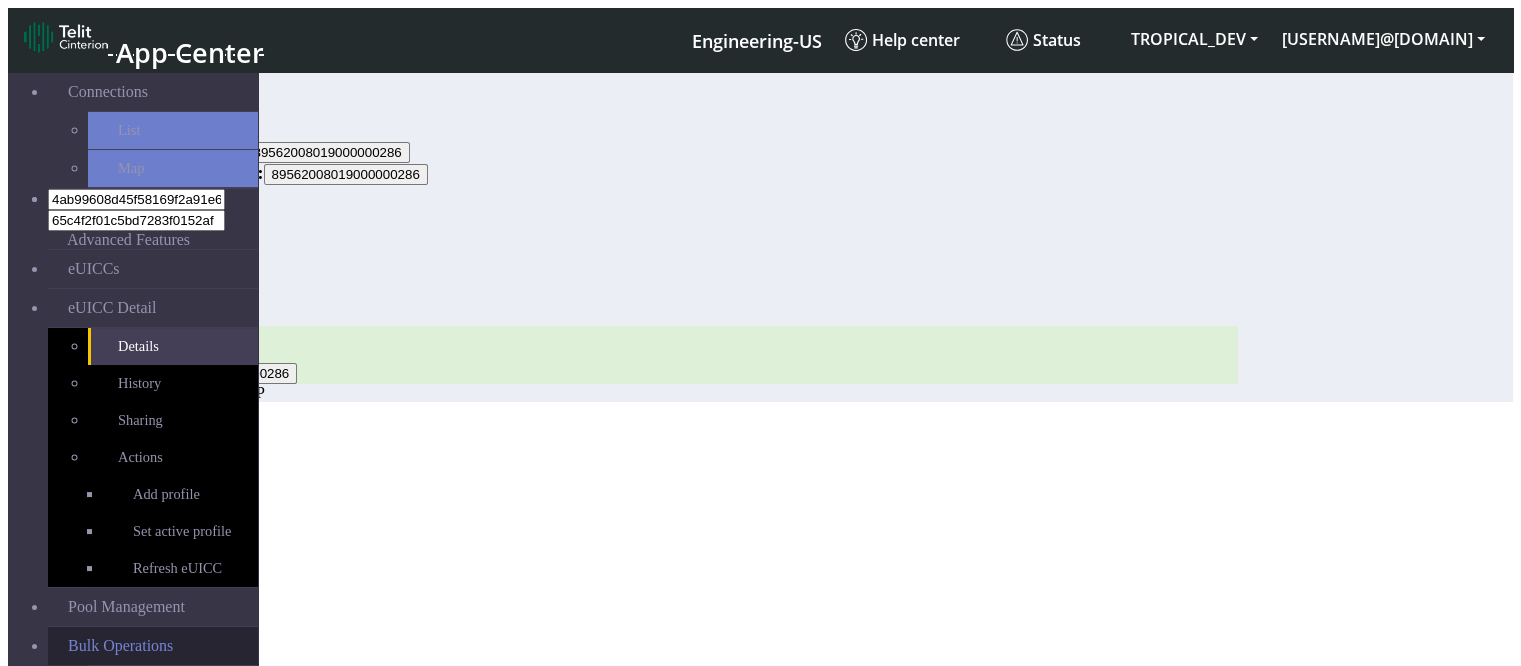 click on "Bulk Operations" at bounding box center [153, 646] 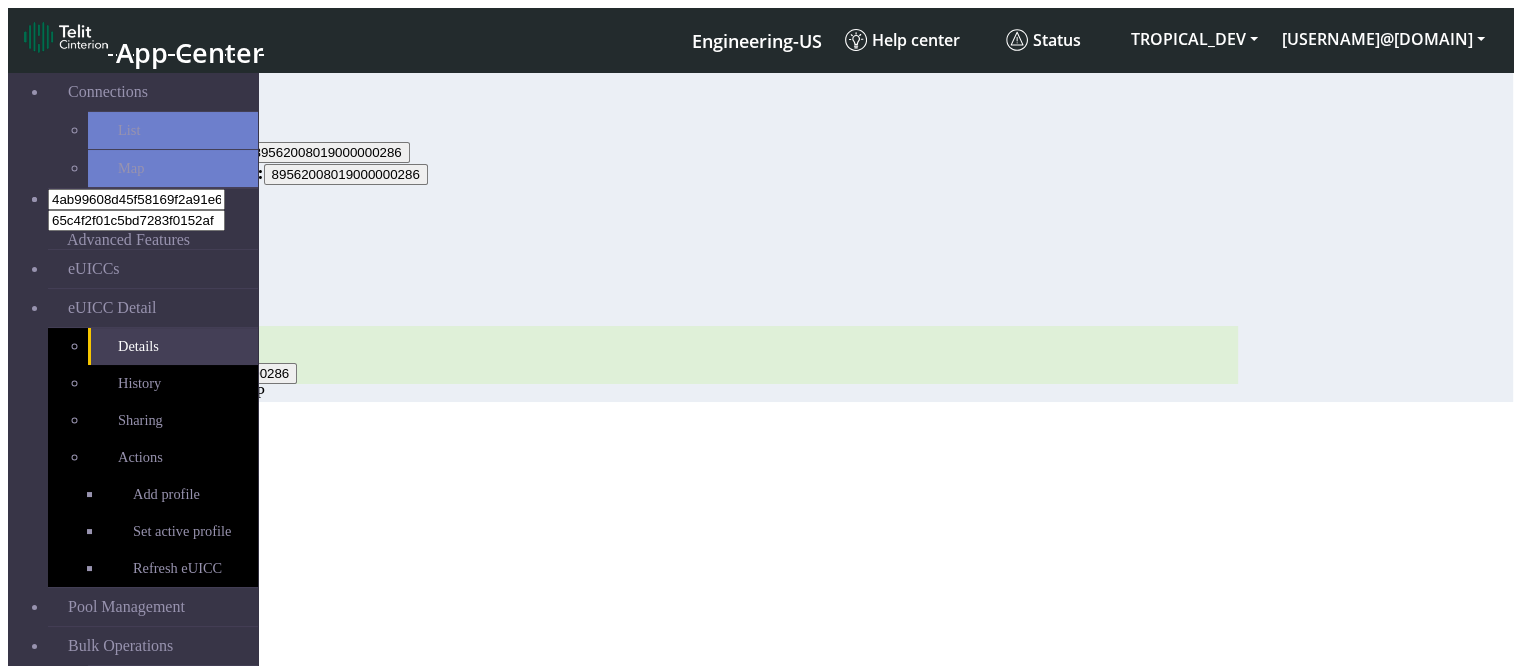 scroll, scrollTop: 0, scrollLeft: 0, axis: both 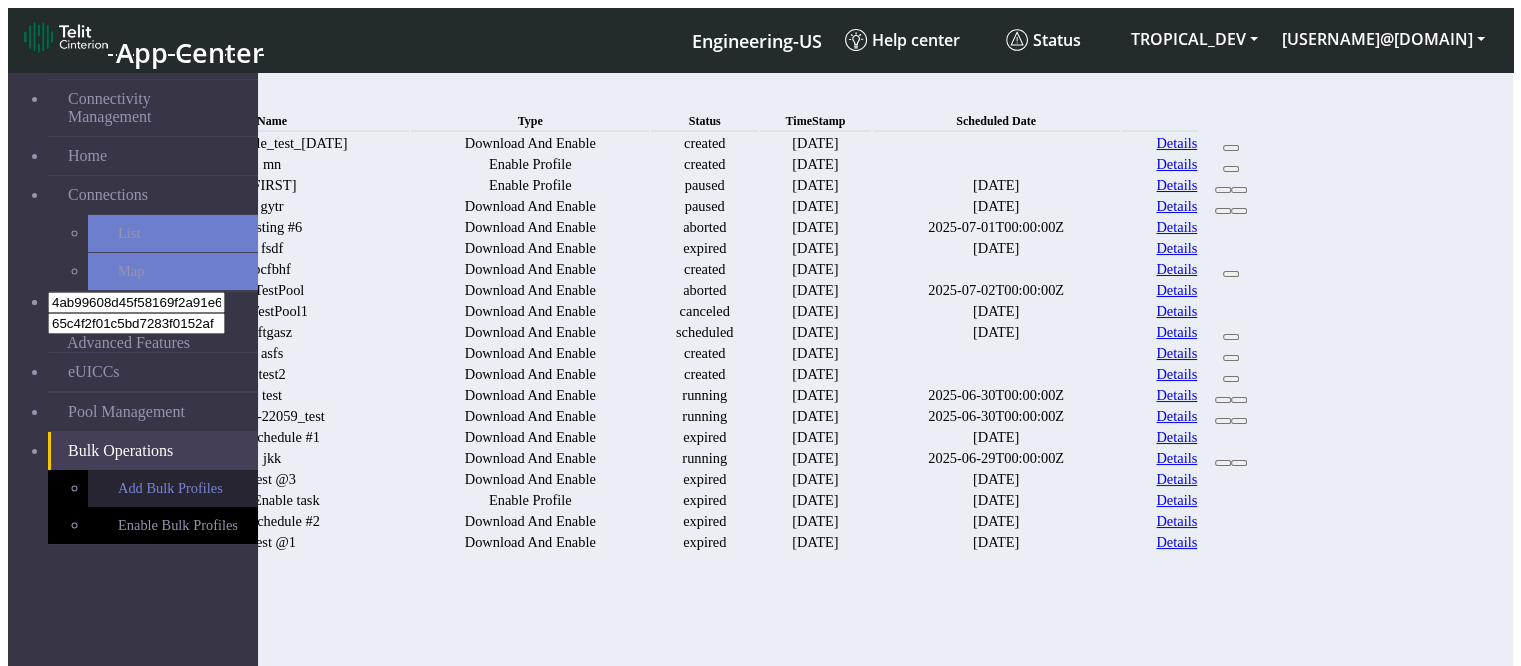 click on "Add Bulk Profiles" at bounding box center (173, 488) 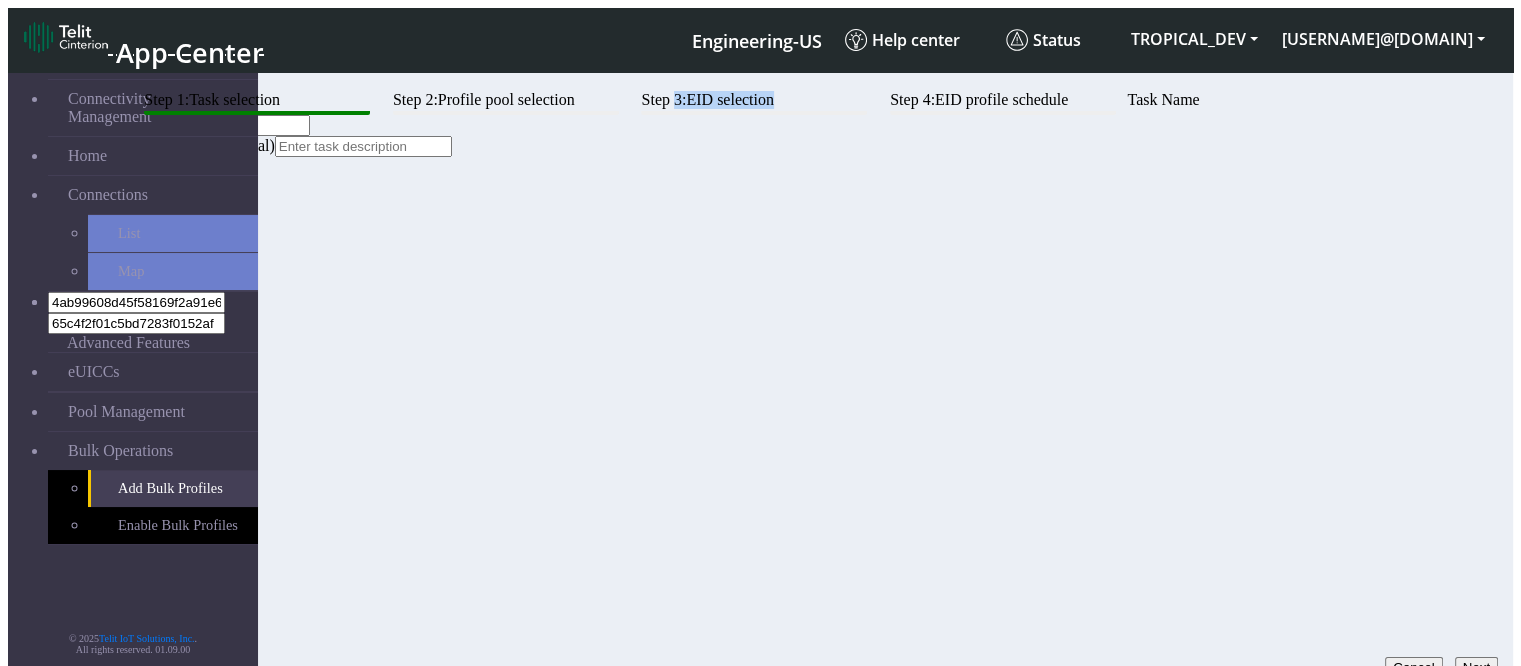 drag, startPoint x: 1142, startPoint y: 130, endPoint x: 997, endPoint y: 134, distance: 145.05516 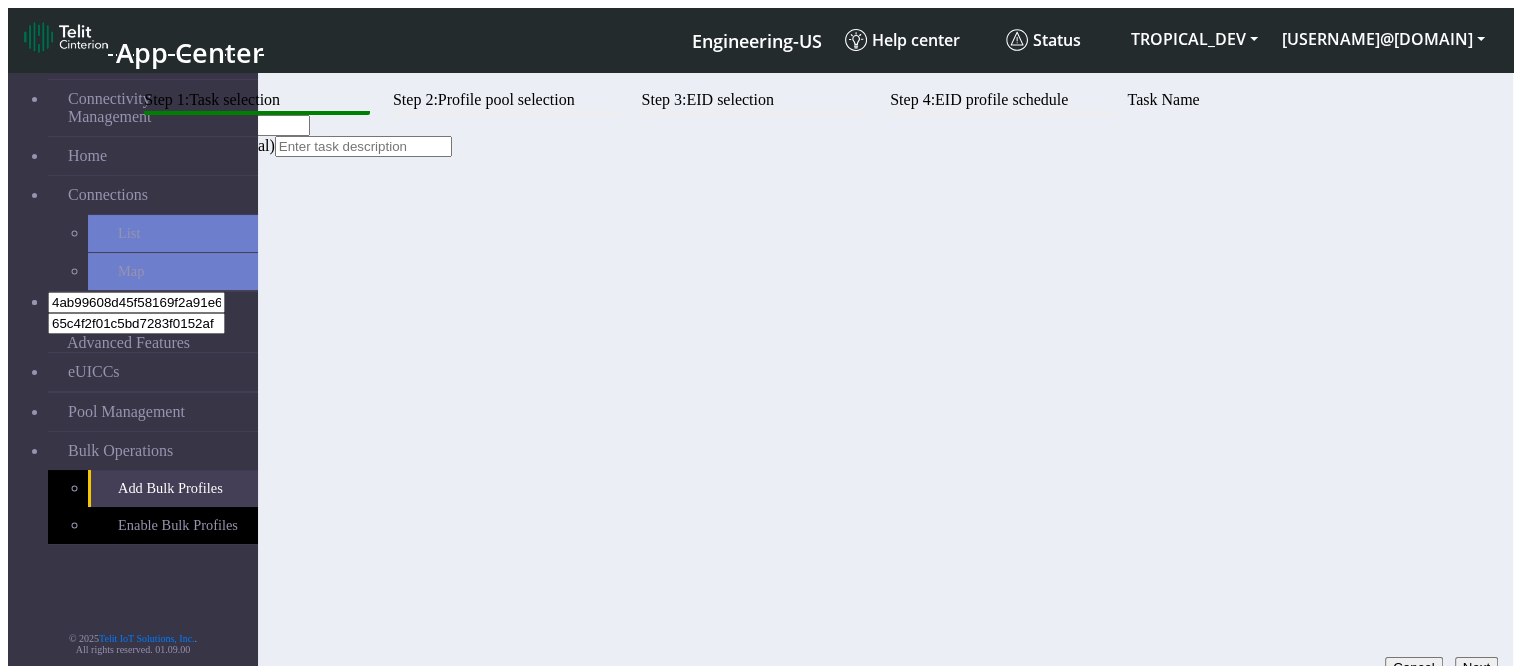 drag, startPoint x: 1234, startPoint y: 184, endPoint x: 1403, endPoint y: 181, distance: 169.02663 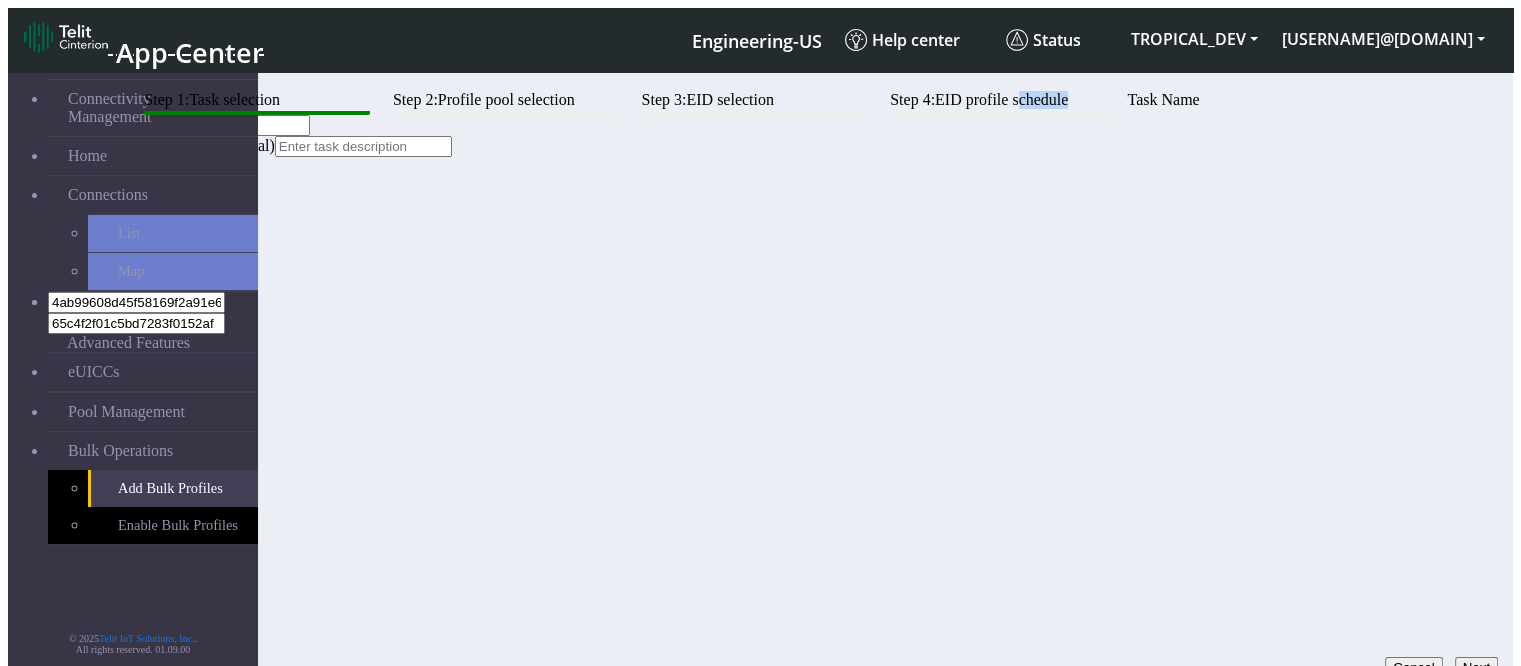 drag, startPoint x: 1451, startPoint y: 135, endPoint x: 1389, endPoint y: 142, distance: 62.39391 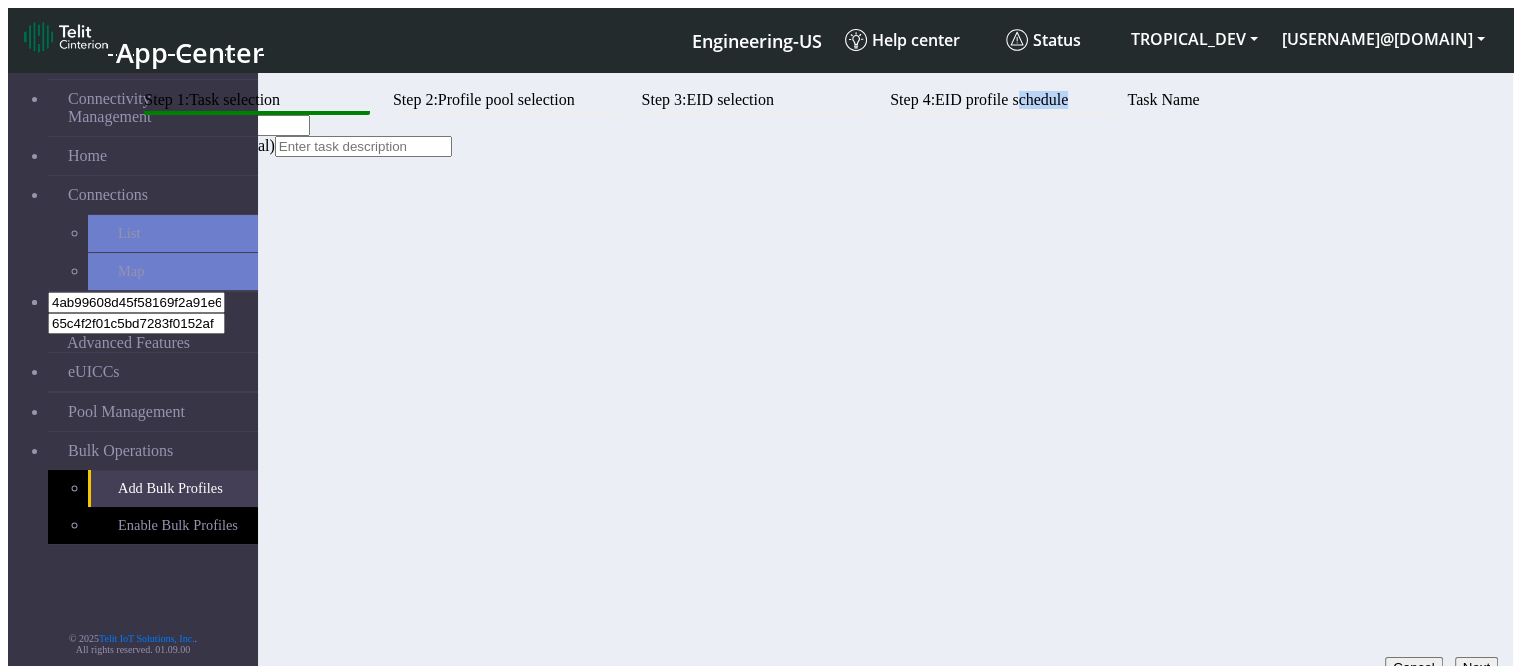 click on "Step 1:  Task selection  Step 2:  Profile pool selection  Step 3:  EID selection  Step 4:  EID profile schedule" at bounding box center [698, 91] 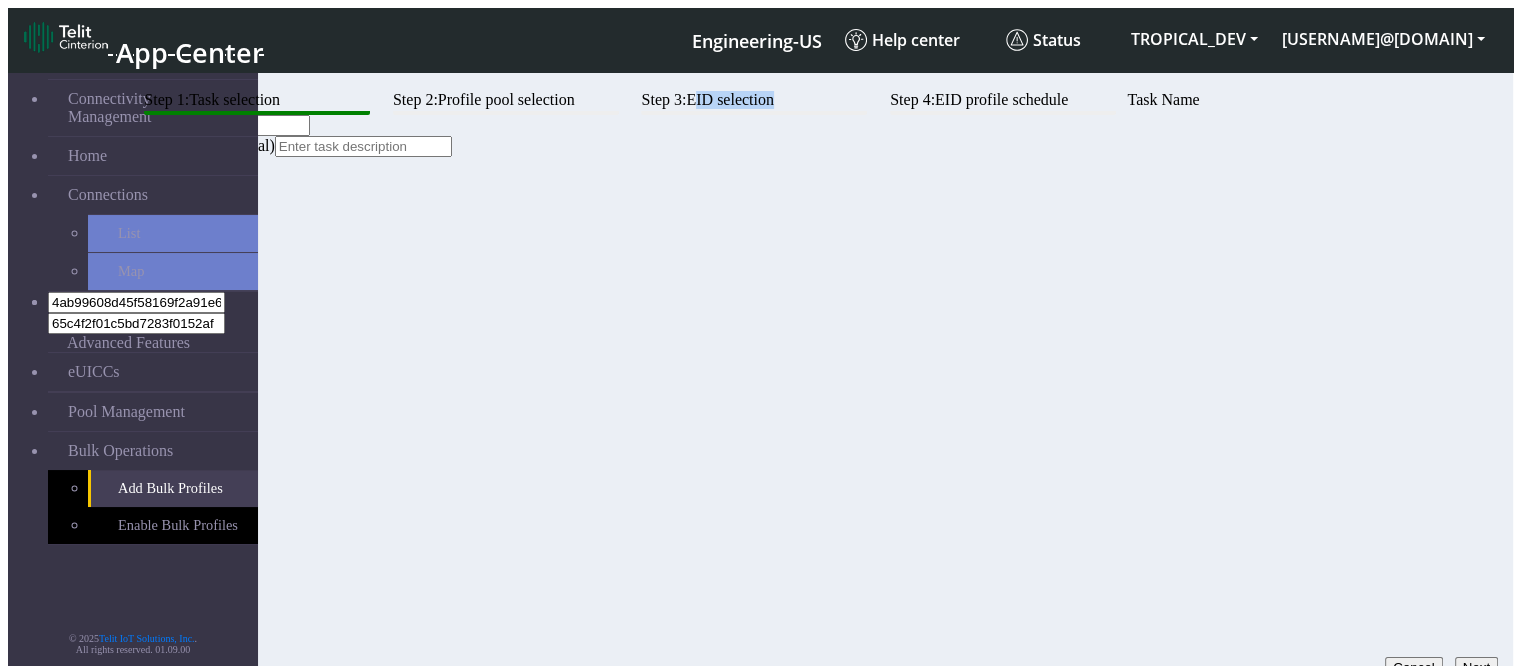 drag, startPoint x: 1113, startPoint y: 136, endPoint x: 1028, endPoint y: 144, distance: 85.37564 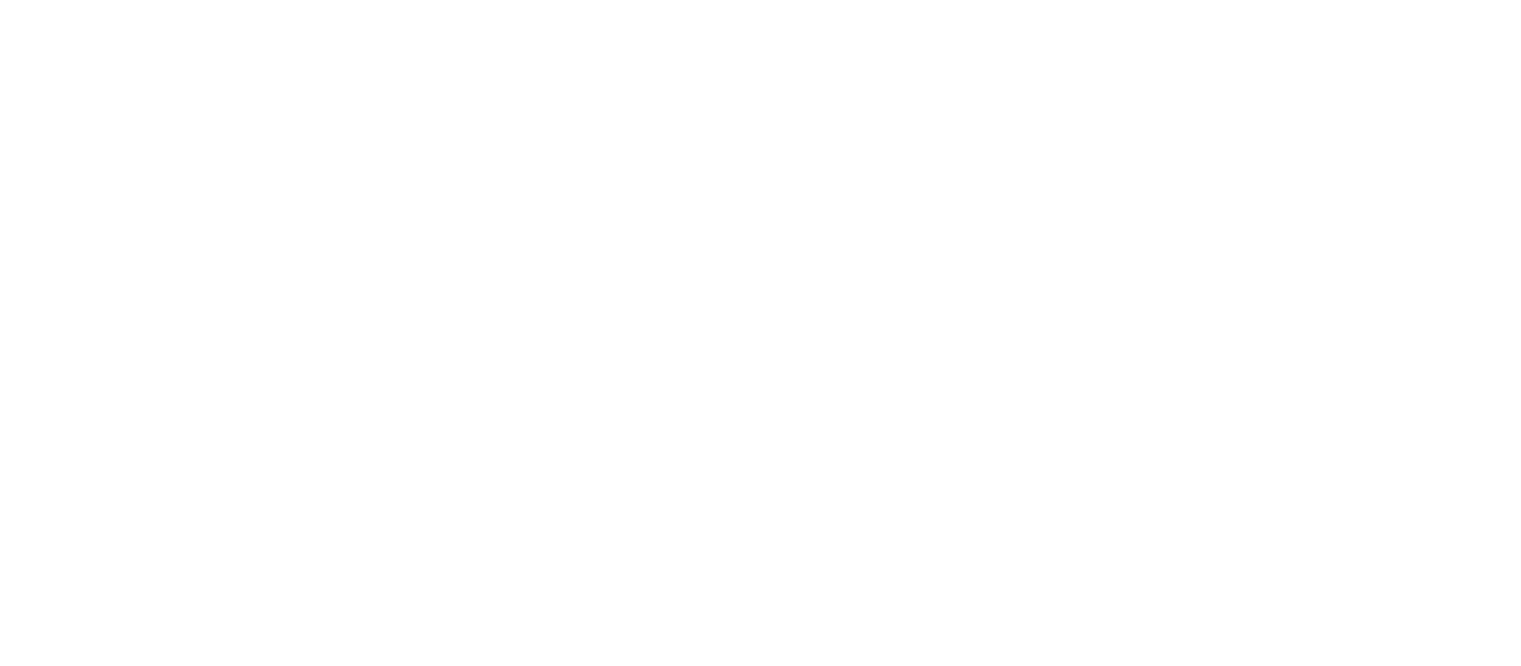 scroll, scrollTop: 0, scrollLeft: 0, axis: both 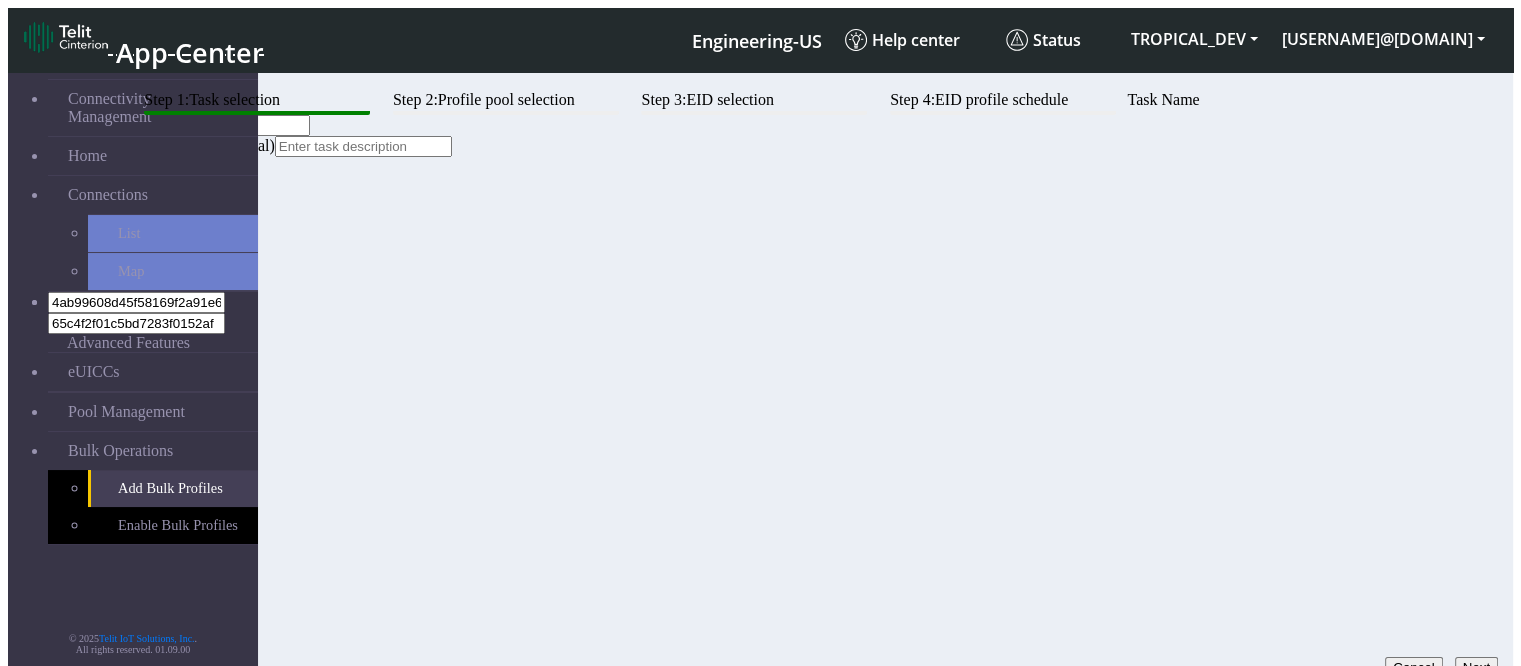 click on "Step 1:  Task selection  Step 2:  Profile pool selection  Step 3:  EID selection  Step 4:  EID profile schedule Task Name mn Description (optional)  Cancel   Next" at bounding box center [698, 124] 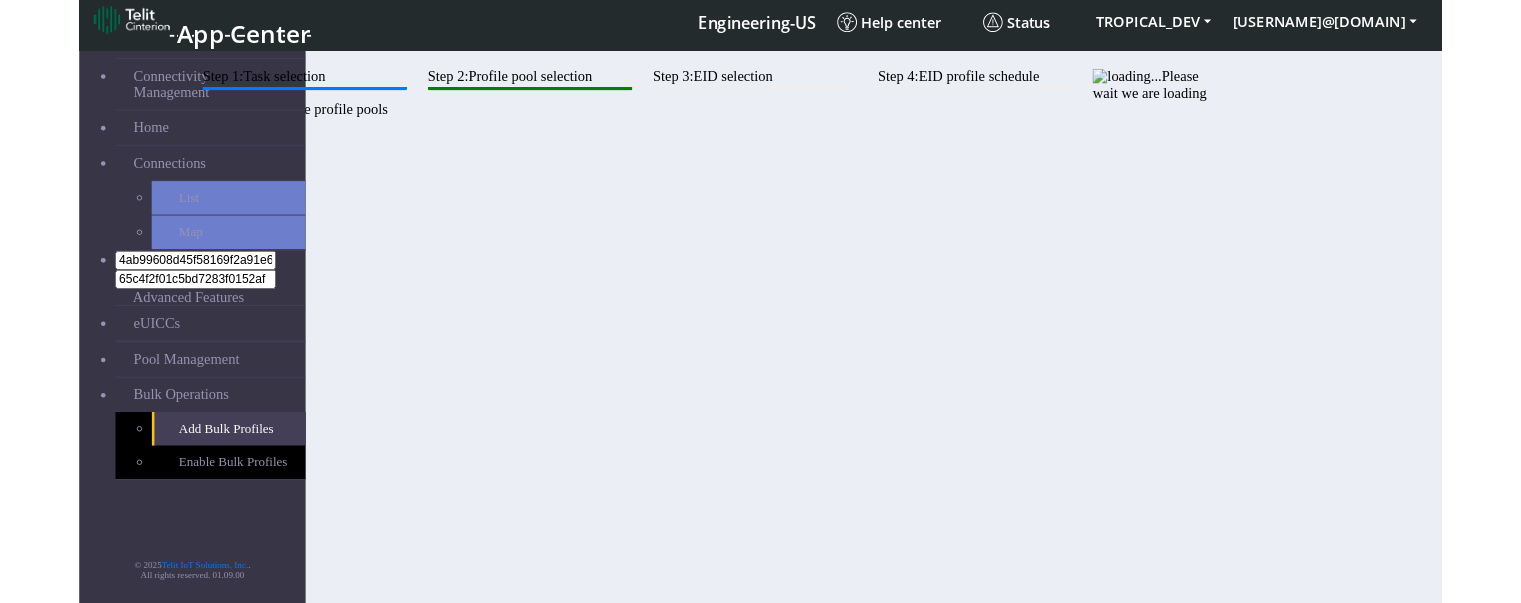 scroll, scrollTop: 19, scrollLeft: 0, axis: vertical 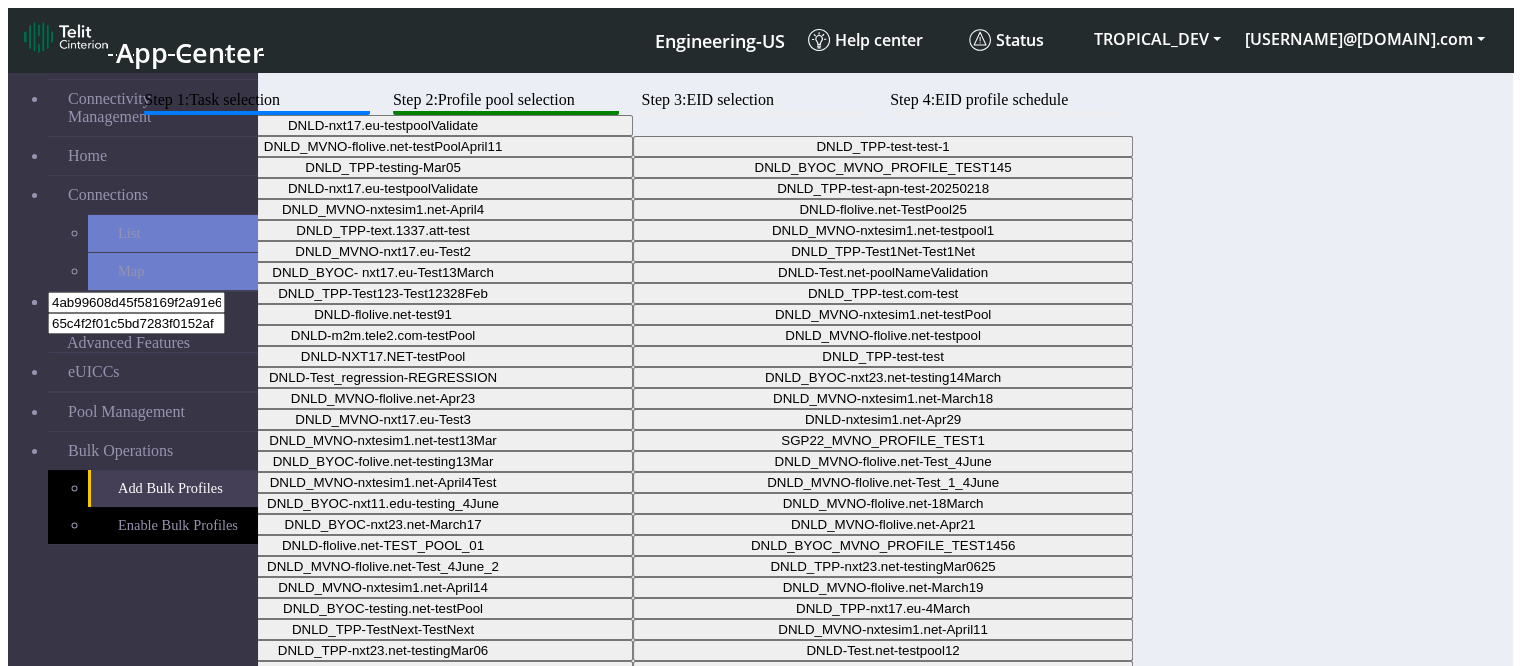 click on "Next" at bounding box center [1476, 719] 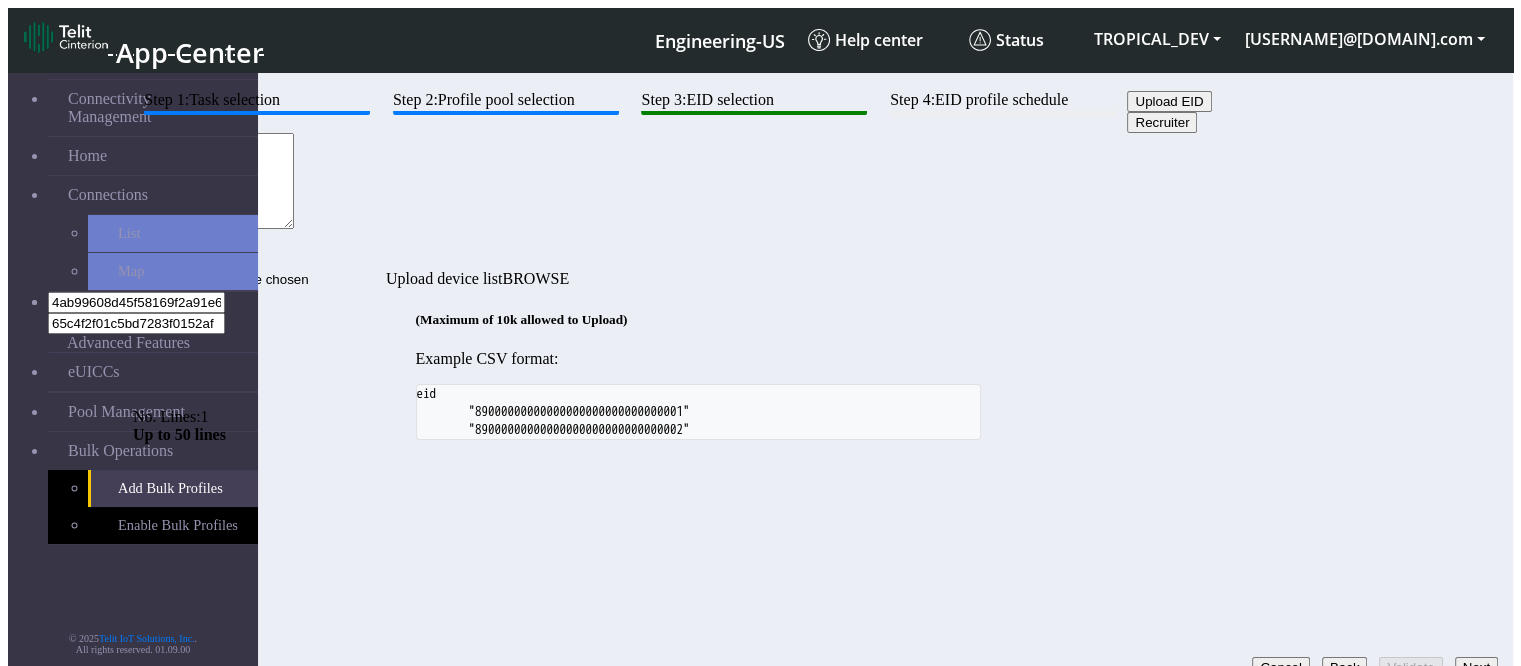 click on "Step 1:  Task selection  Step 2:  Profile pool selection  Step 3:  EID selection  Step 4:  EID profile schedule  Upload EID   Recruiter  89100008935711001000017118000670  No. Lines:  1   Up to 50 lines   Upload device list  (Maximum of 10k allowed to Upload) Example CSV format:         eid
"89000000000000000000000000000001"
"89000000000000000000000000000002"
Cancel   Back   Validate   Next" at bounding box center [698, 265] 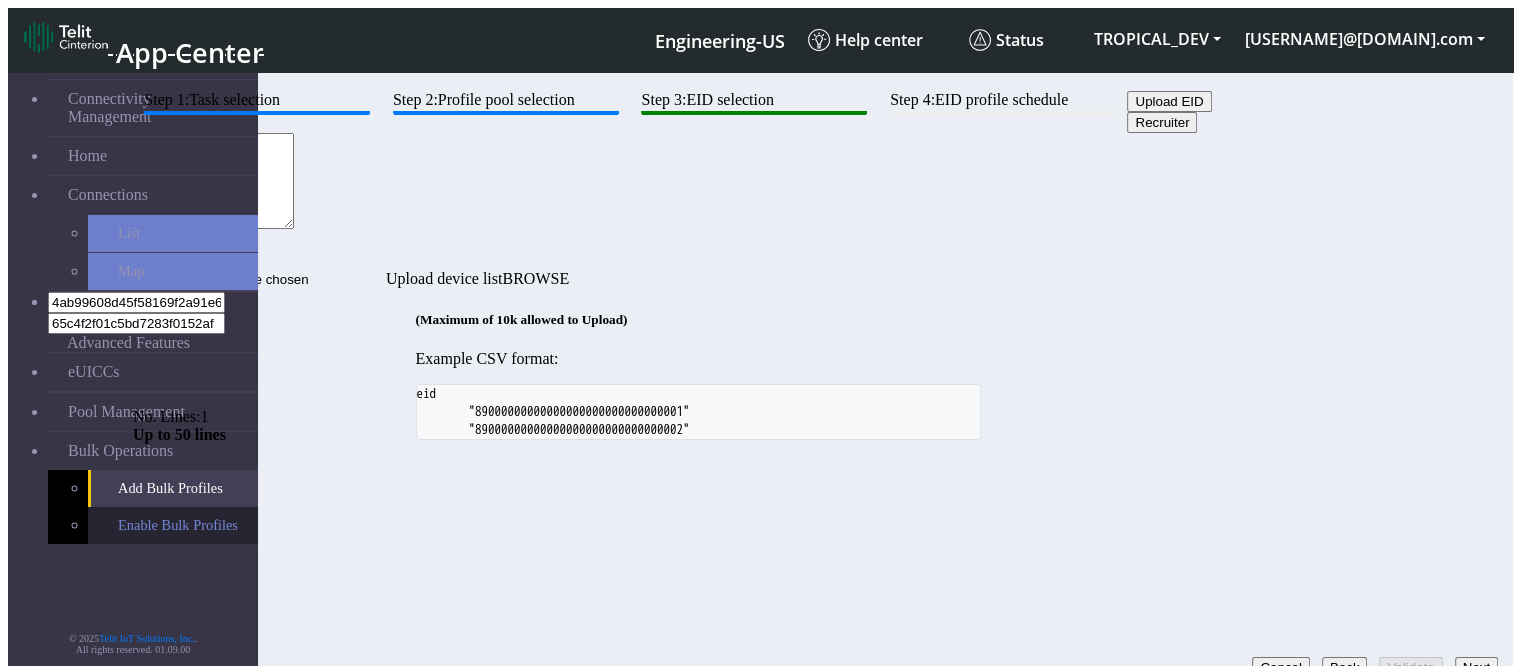 click on "Enable Bulk Profiles" at bounding box center [173, 488] 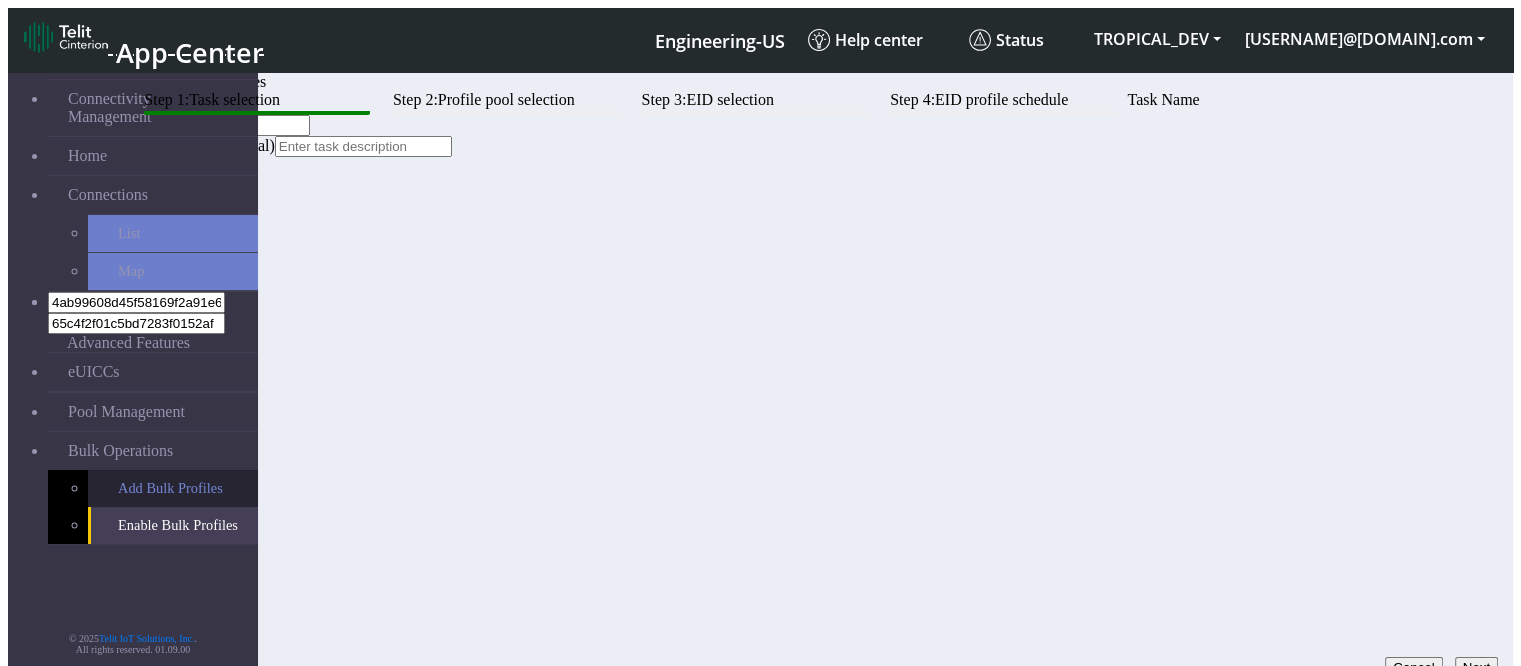 click on "Add Bulk Profiles" at bounding box center [173, 488] 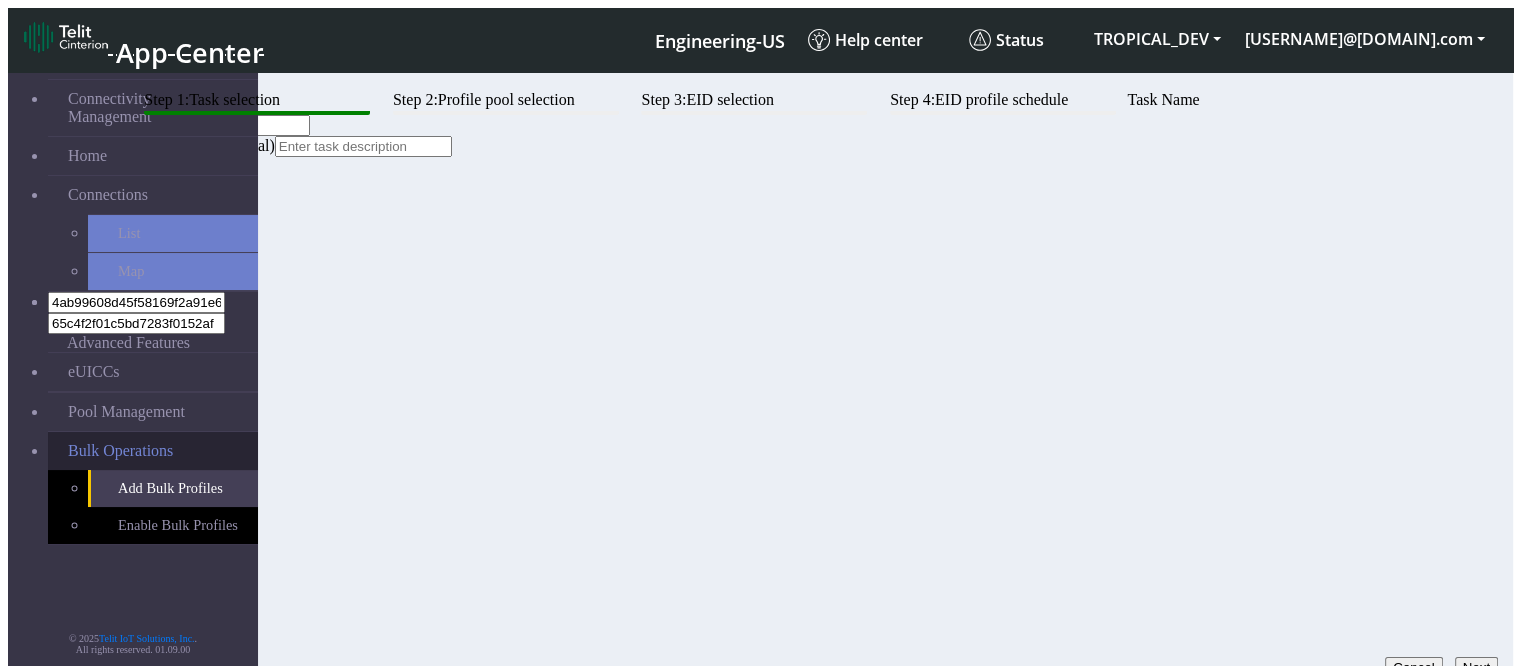 click on "Bulk Operations" at bounding box center (120, 451) 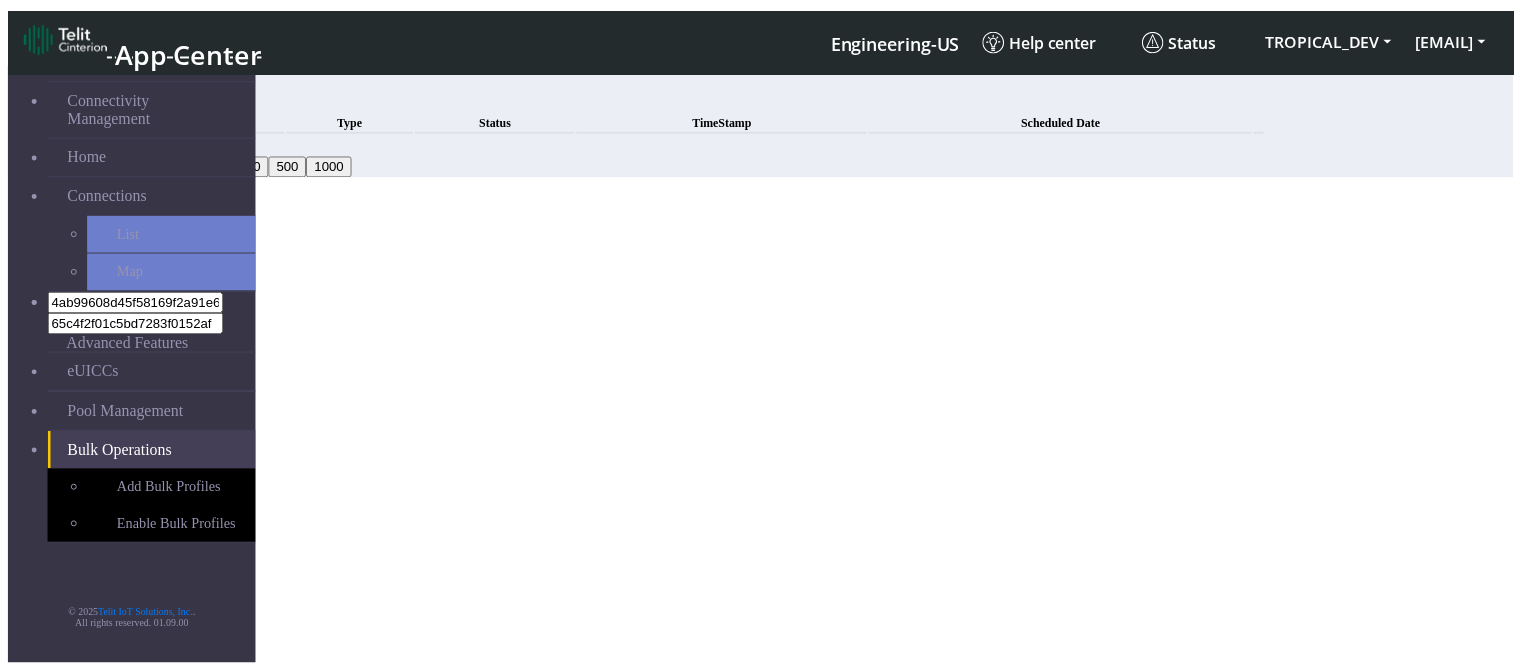 scroll, scrollTop: 0, scrollLeft: 0, axis: both 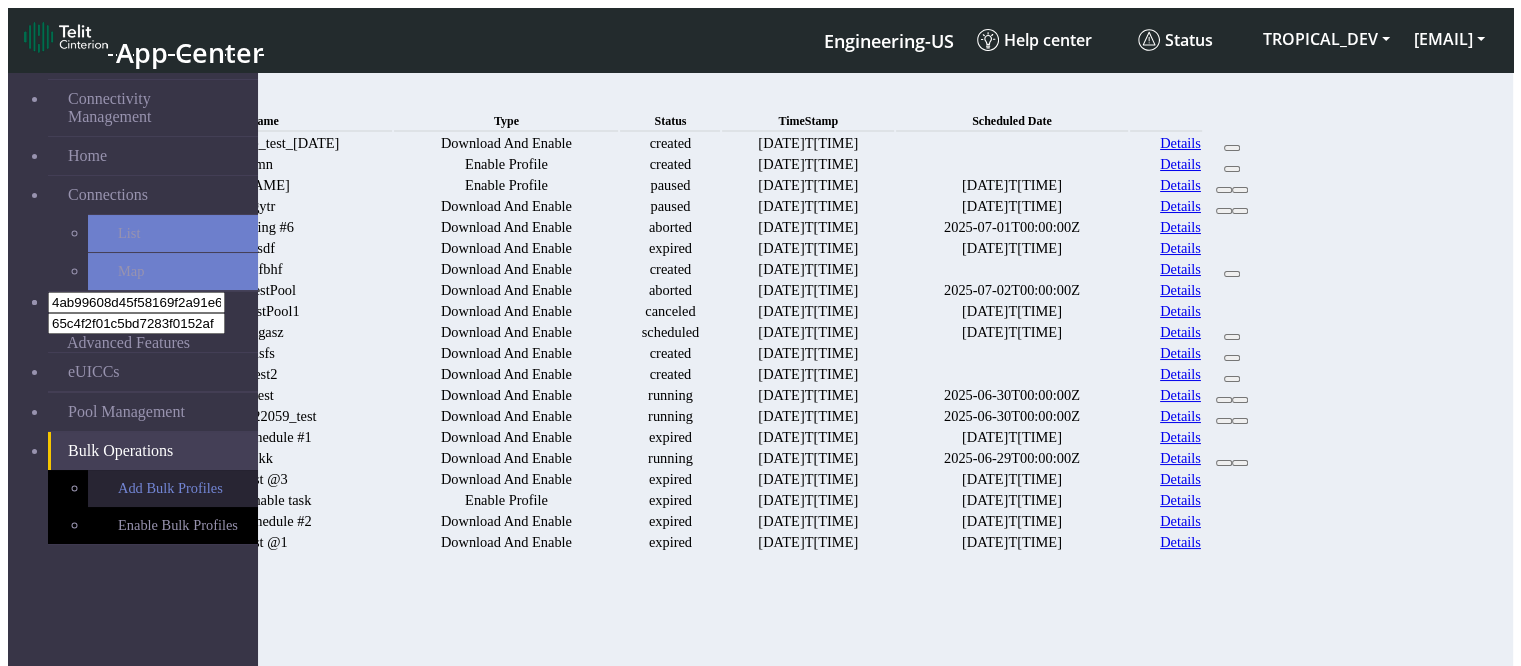 click on "Add Bulk Profiles" at bounding box center [173, 488] 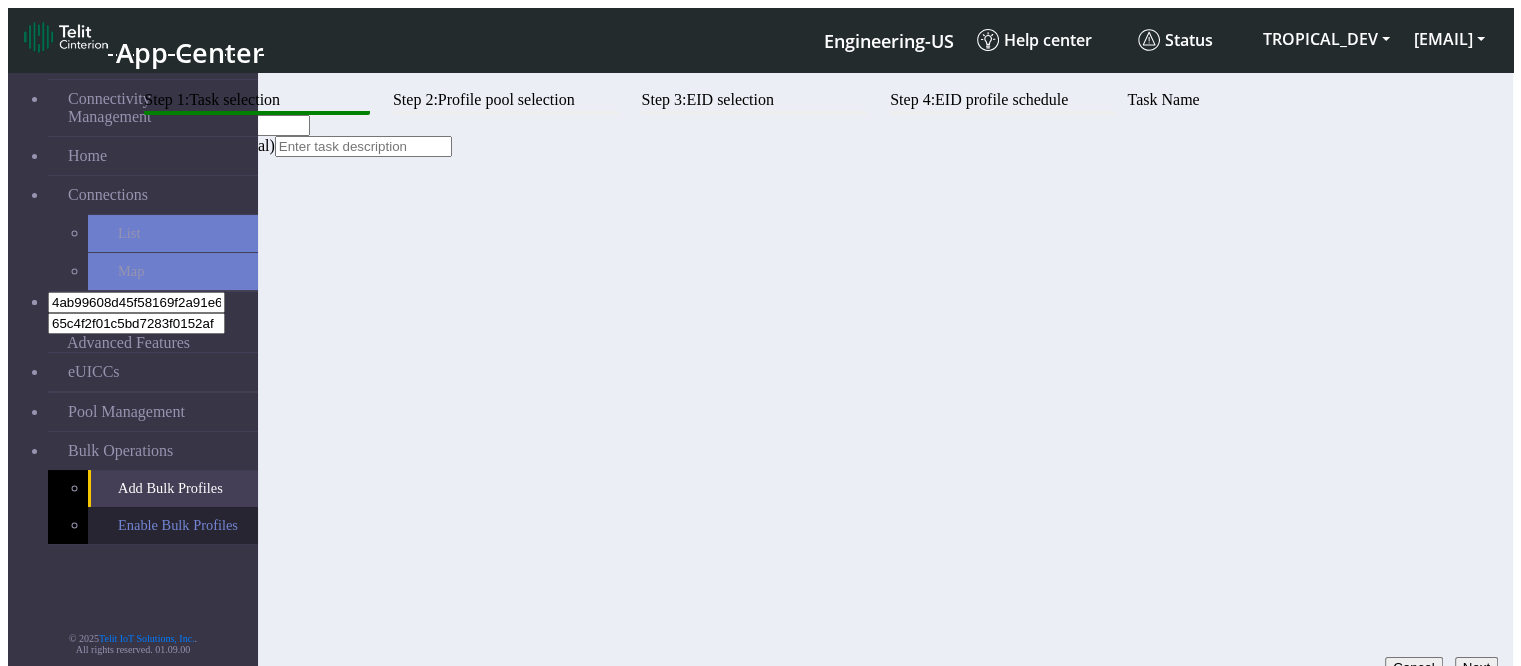 click on "Enable Bulk Profiles" at bounding box center [173, 488] 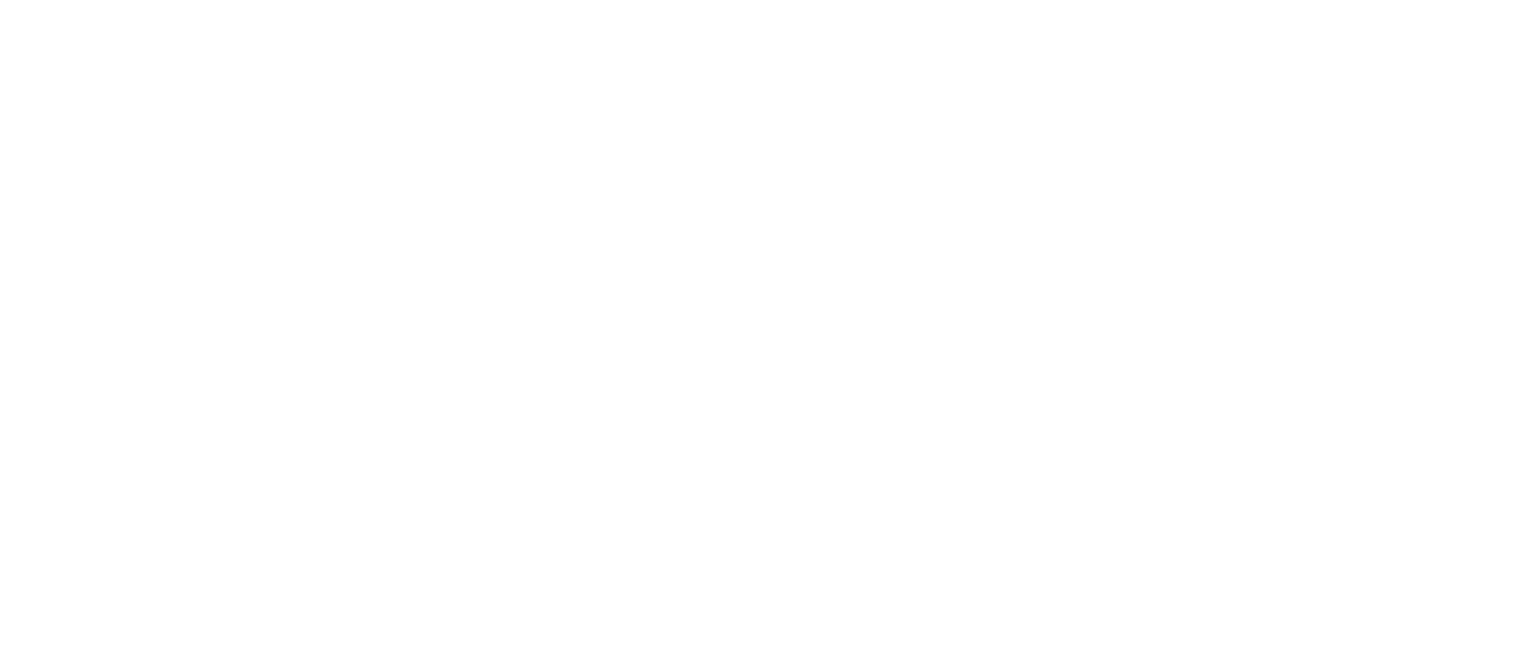scroll, scrollTop: 0, scrollLeft: 0, axis: both 